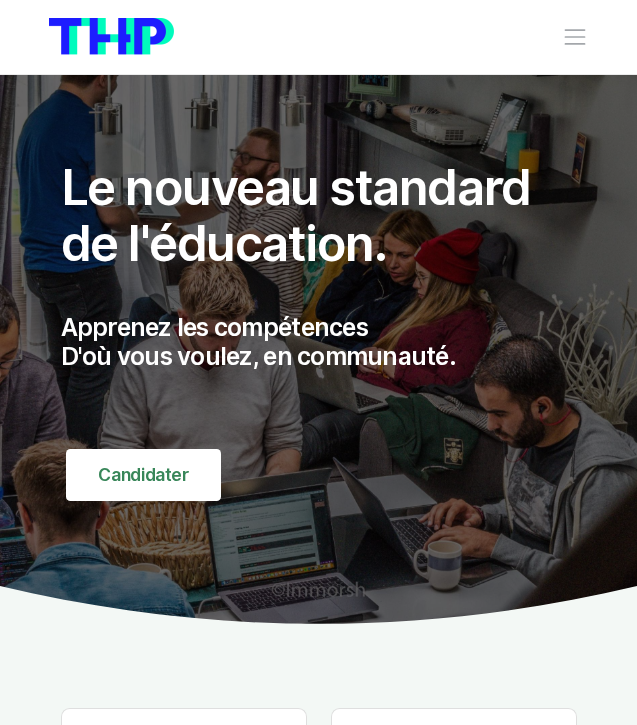 scroll, scrollTop: 0, scrollLeft: 0, axis: both 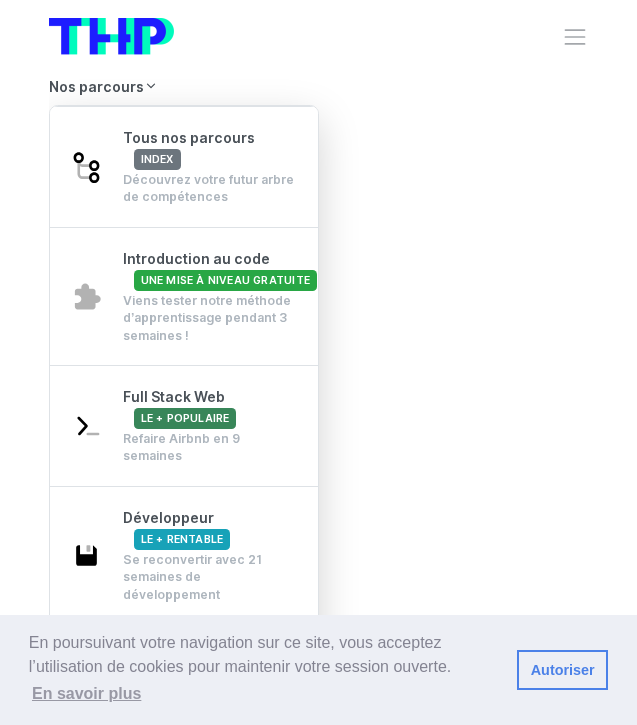 click on "Nos parcours
Tous nos parcours
index
Découvrez votre futur arbre de compétences
Introduction au code
Une mise à niveau gratuite
Viens tester notre méthode d’apprentissage pendant 3 semaines !
Full Stack Web
Le + populaire
Refaire Airbnb en 9 semaines
Développeur
Le + rentable
Se reconvertir avec 21 semaines de développement
Développeur++
L'autoroute
21 semaines de cours, 8 semaines en entreprise, 1 diplôme/titre RNCP" at bounding box center (319, 416) 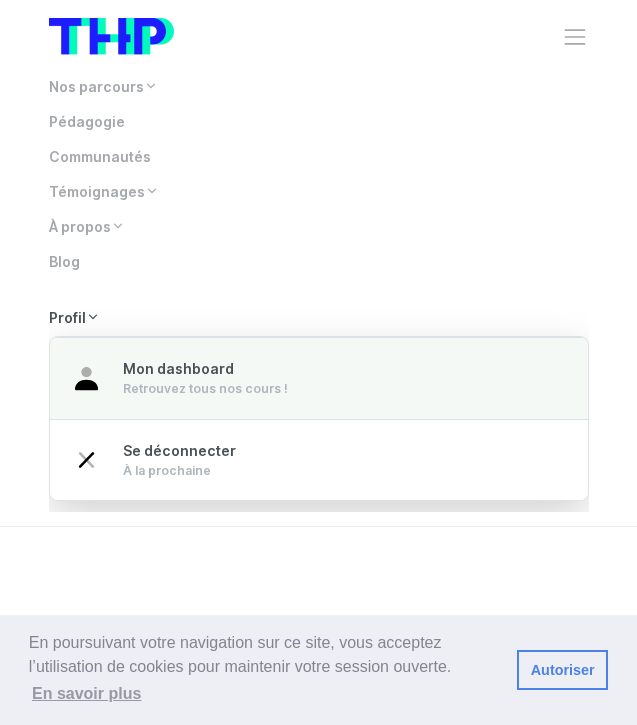 click on "Retrouvez tous nos cours !" at bounding box center (205, 389) 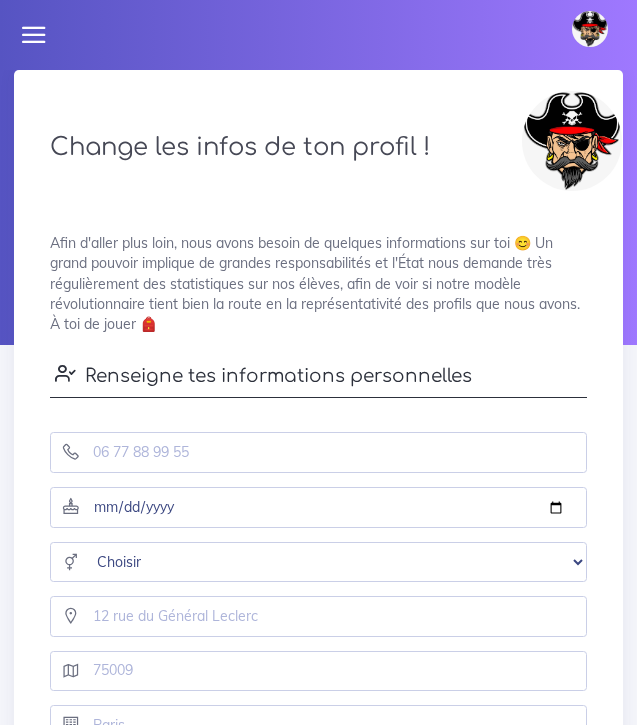 scroll, scrollTop: 0, scrollLeft: 0, axis: both 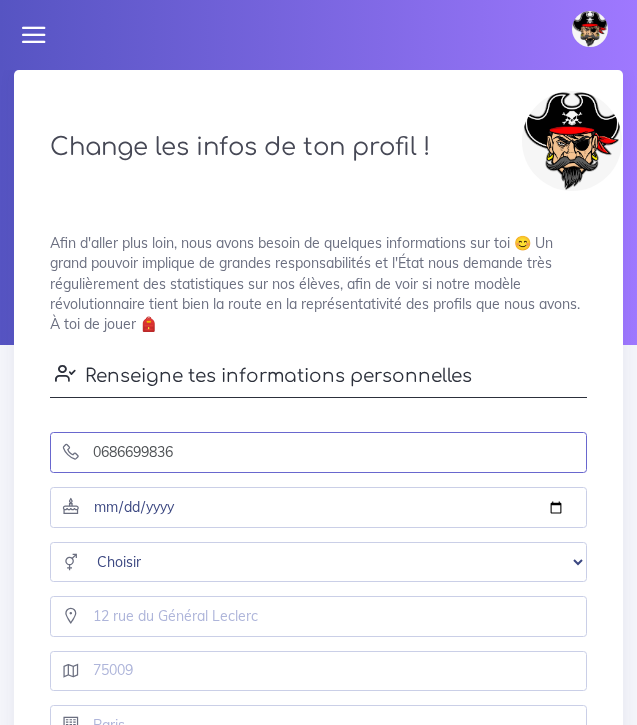 type on "0686699836" 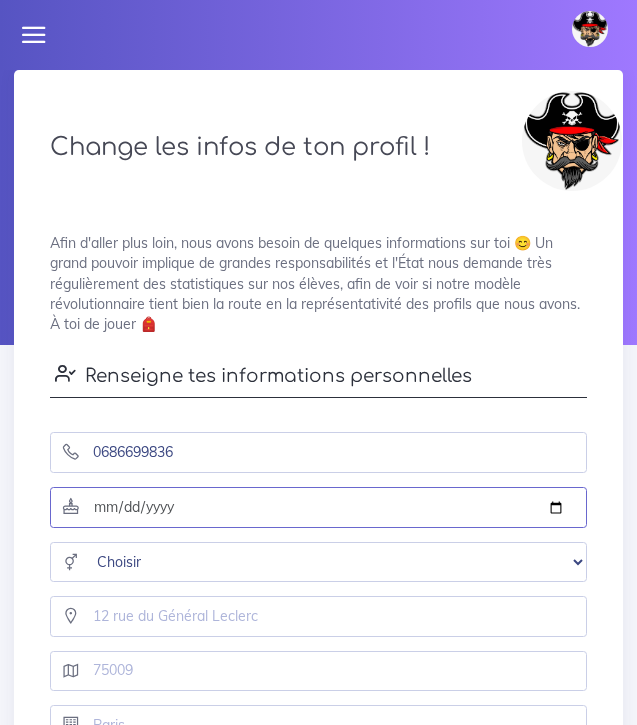 click at bounding box center [318, 507] 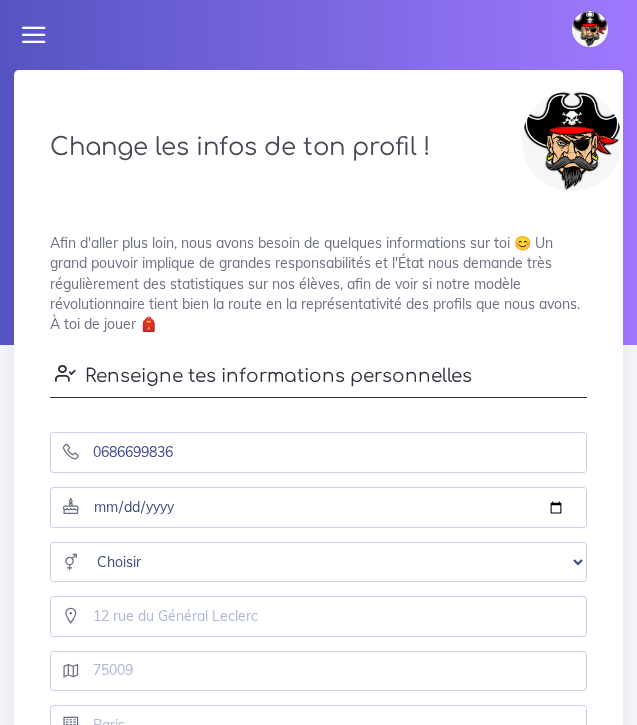 type on "[DATE]" 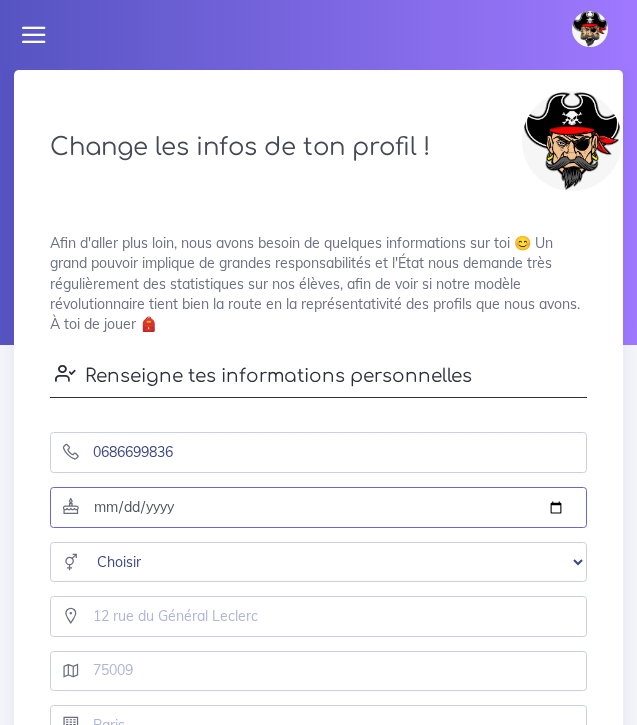 click on "[DATE]" at bounding box center [318, 507] 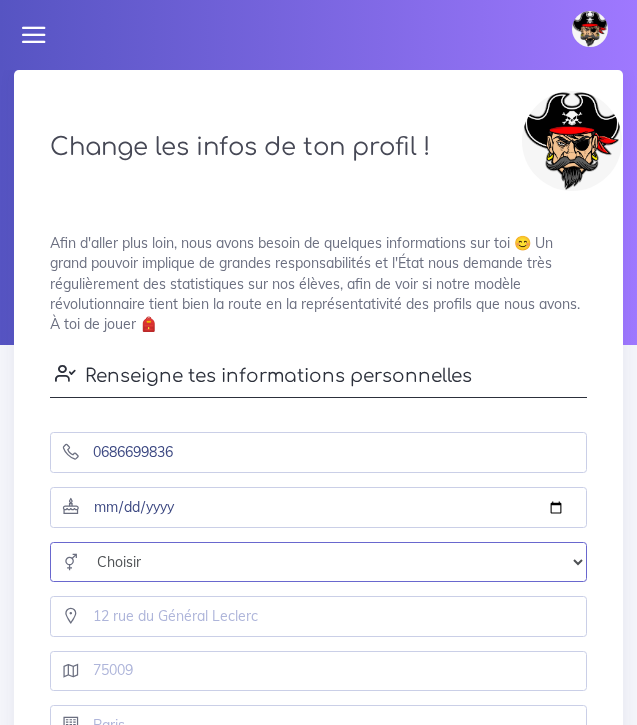 select on "[DEMOGRAPHIC_DATA]" 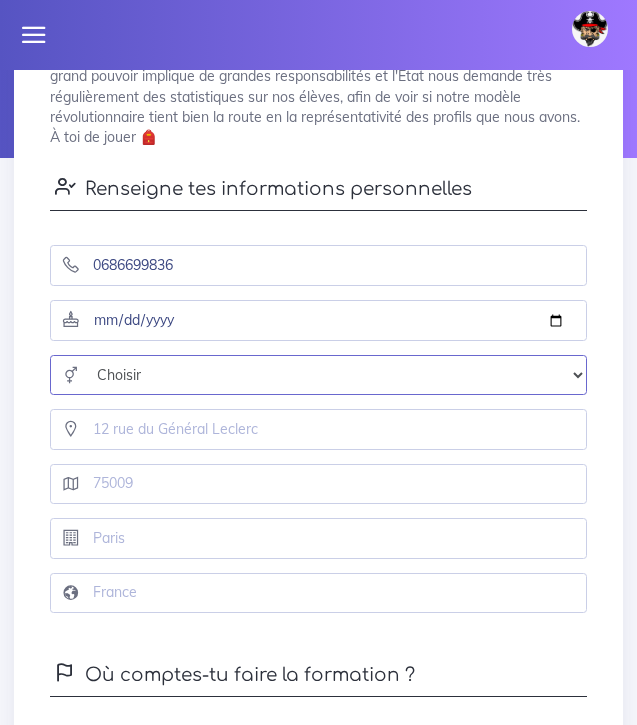 scroll, scrollTop: 192, scrollLeft: 0, axis: vertical 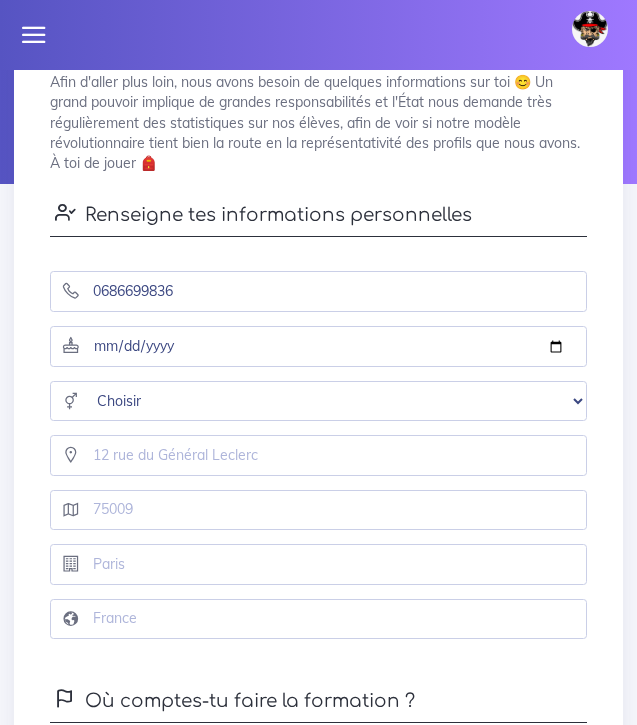 click at bounding box center (590, 29) 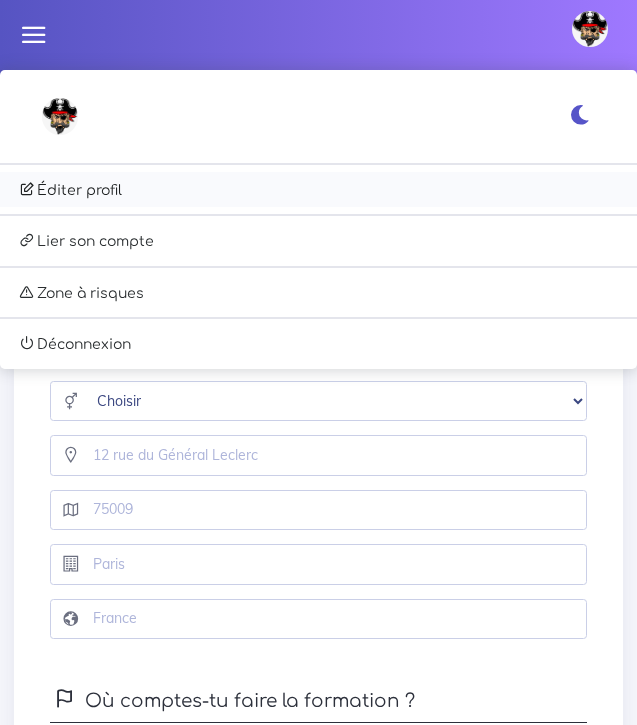 click on "Éditer profil" at bounding box center [318, 190] 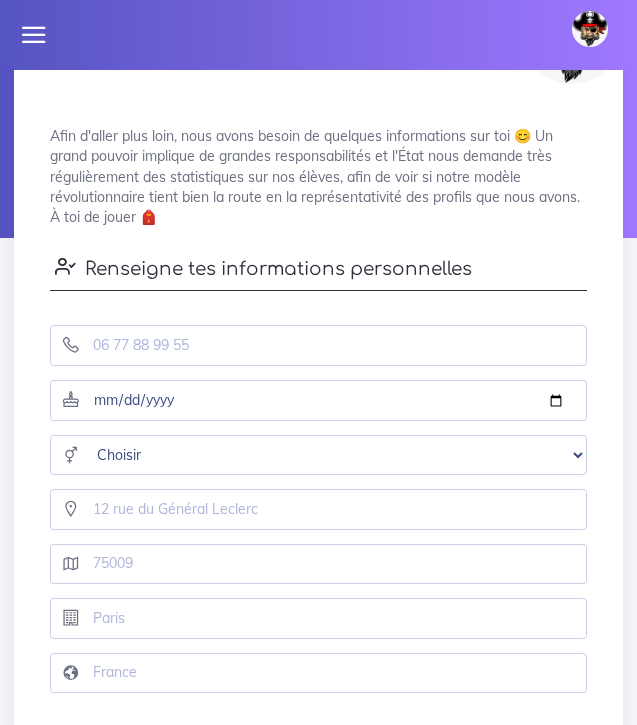 scroll, scrollTop: 101, scrollLeft: 0, axis: vertical 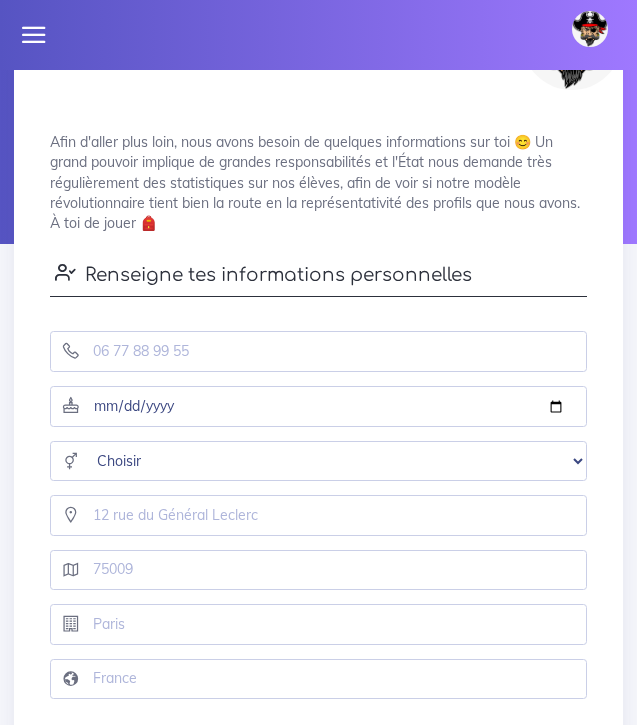 click at bounding box center (34, 35) 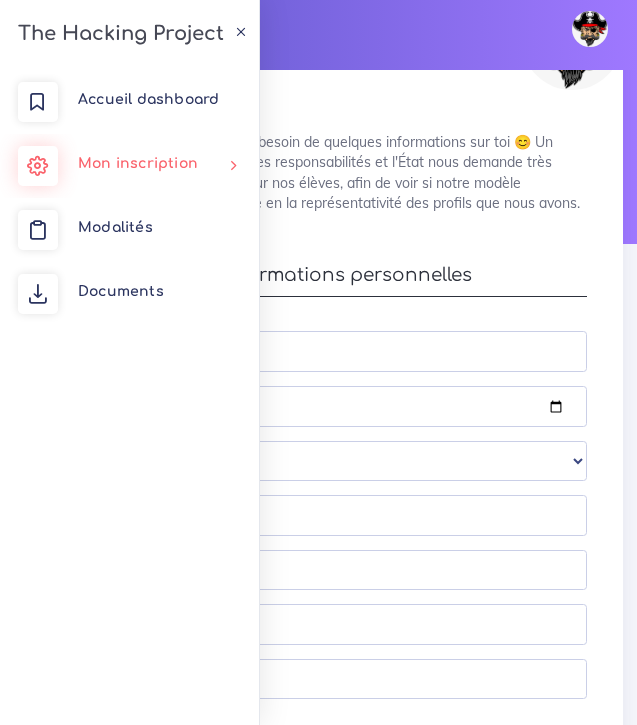 click on "Mon inscription" at bounding box center [129, 166] 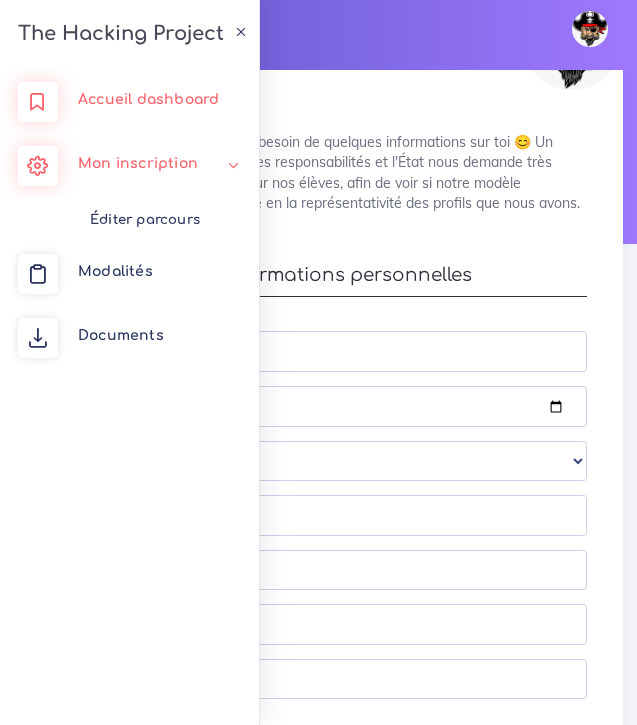 click on "Accueil dashboard" at bounding box center [148, 99] 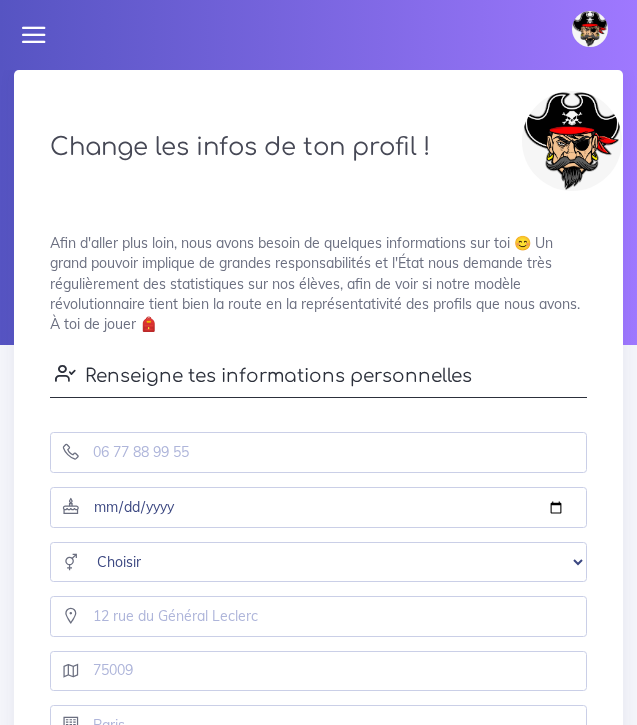 scroll, scrollTop: 0, scrollLeft: 0, axis: both 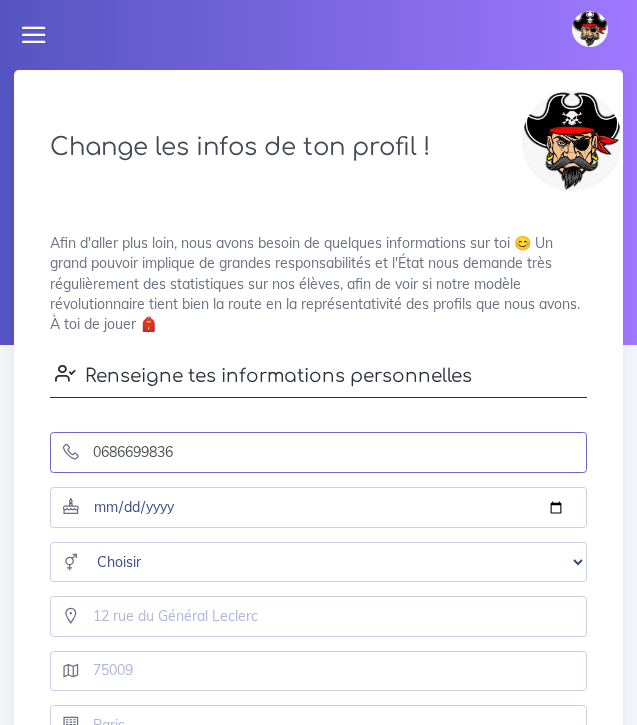 type on "0686699836" 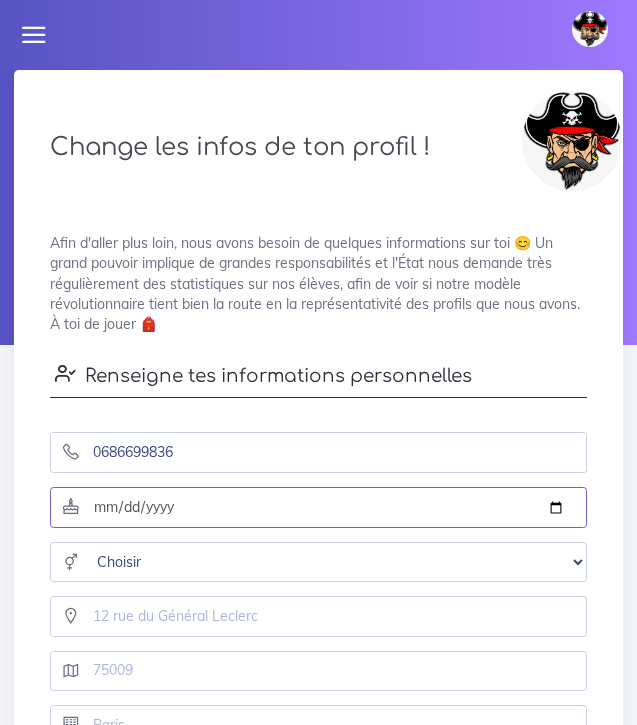 click at bounding box center (318, 507) 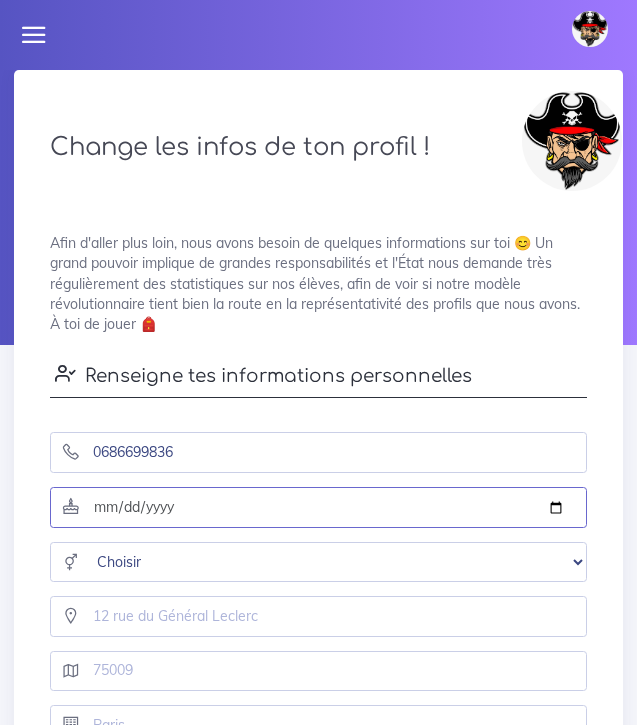 type on "1993-07-07" 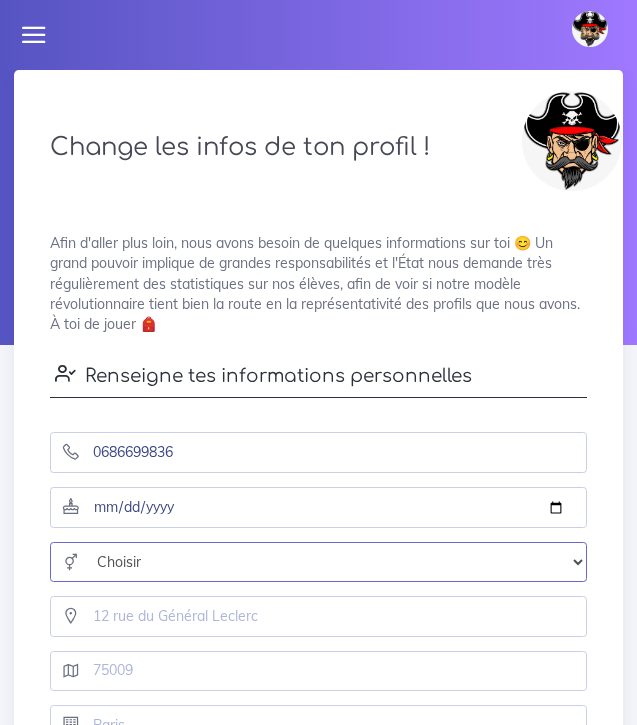 select on "female" 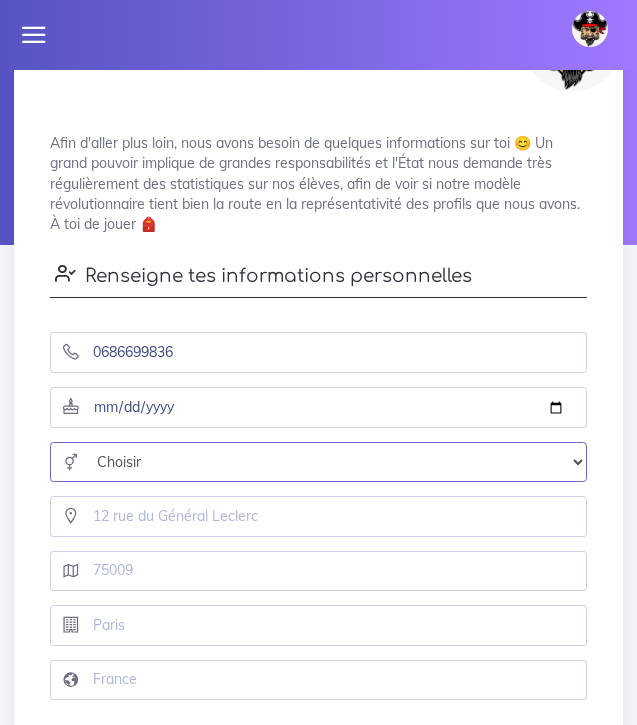scroll, scrollTop: 100, scrollLeft: 0, axis: vertical 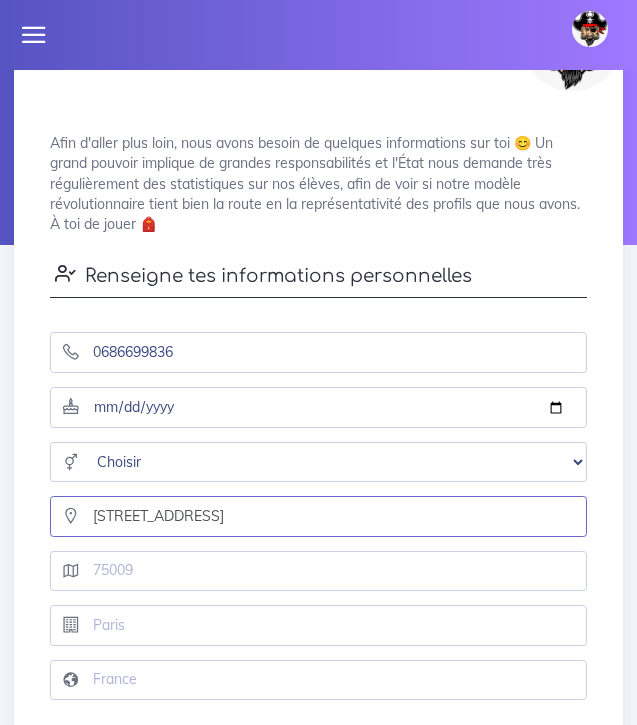 type on "7 RUE DELAITRE" 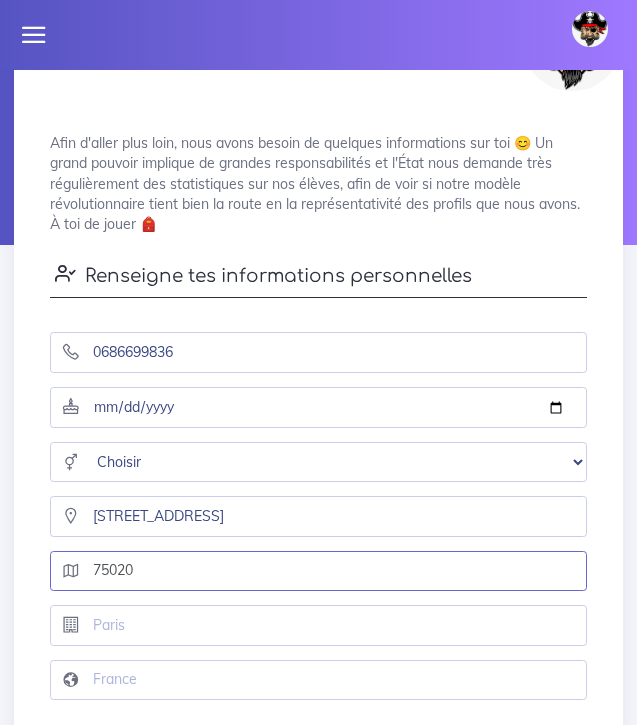 type on "75020" 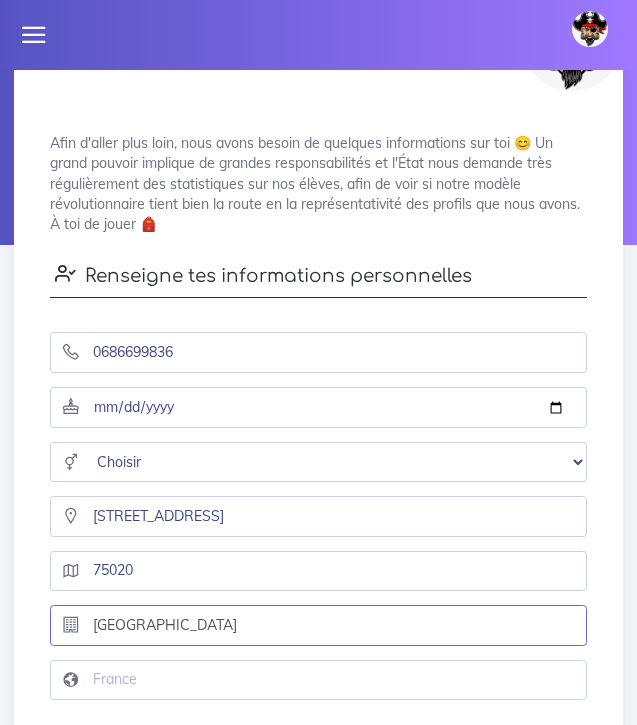type on "PARIS" 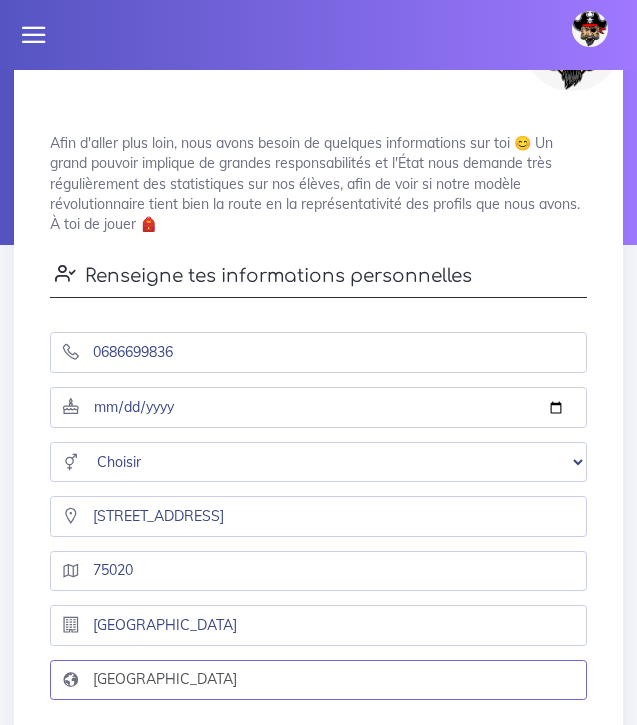 type on "FRANCE" 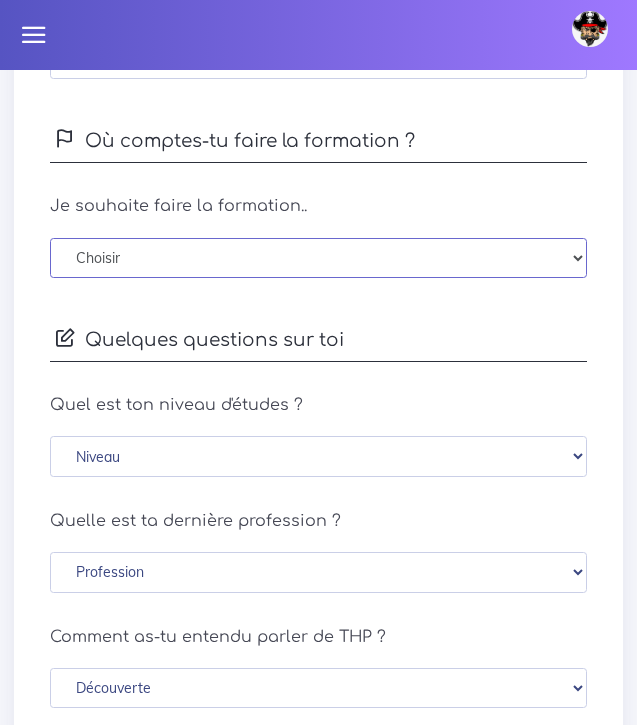 scroll, scrollTop: 718, scrollLeft: 0, axis: vertical 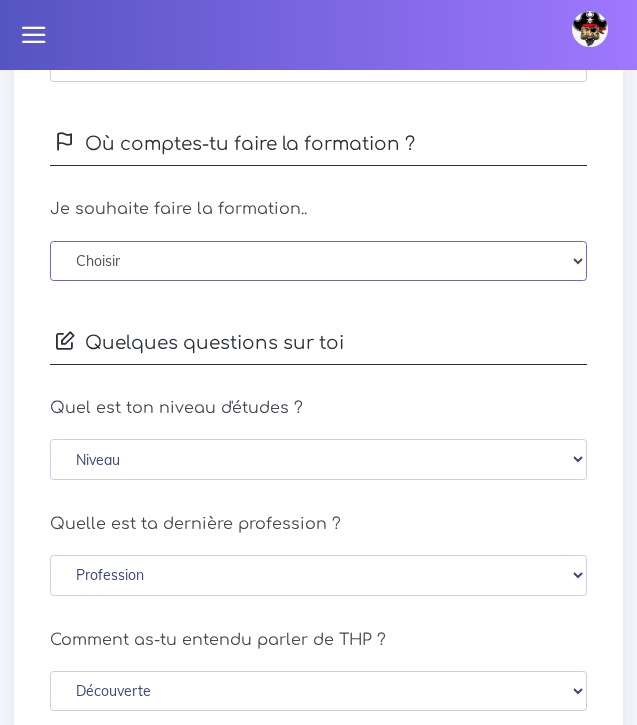 select on "1" 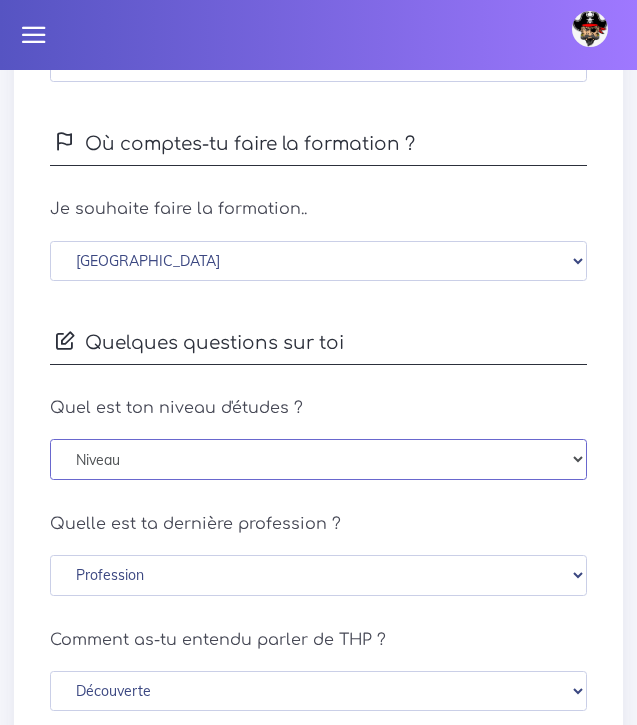 select on "bac_plus_5" 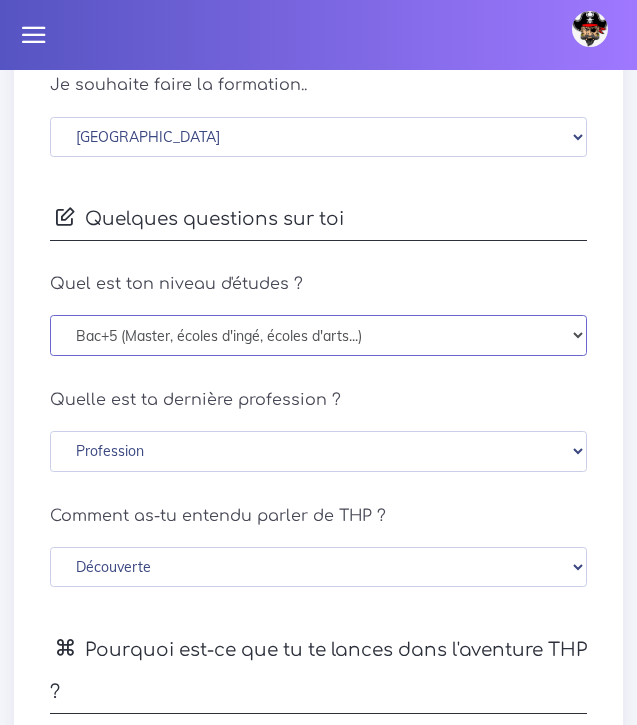 scroll, scrollTop: 853, scrollLeft: 0, axis: vertical 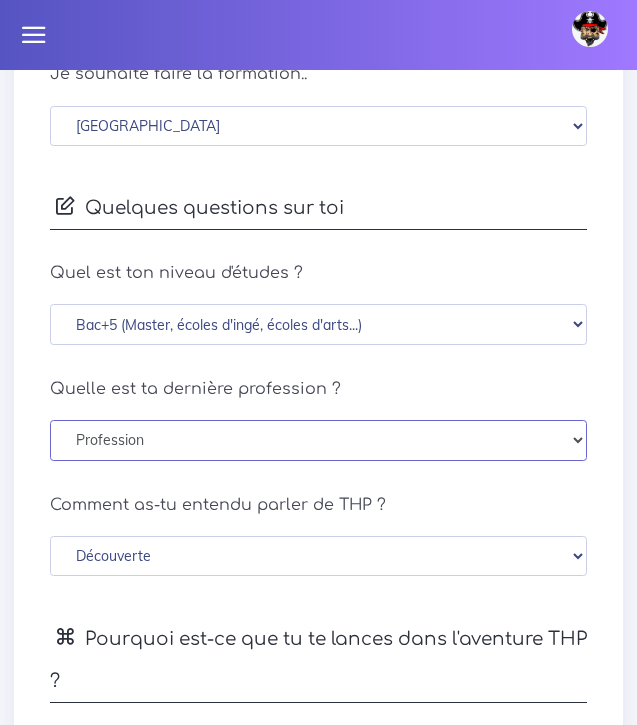 select on "service" 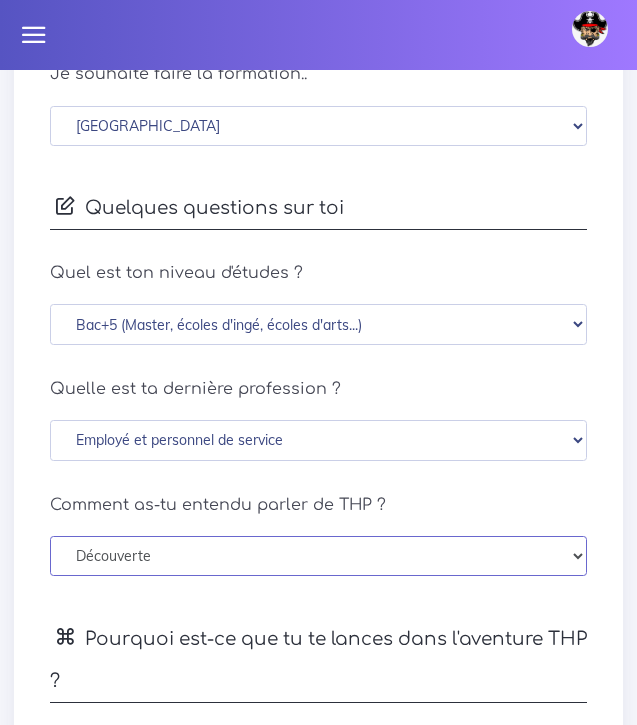 select on "word_to_mouth" 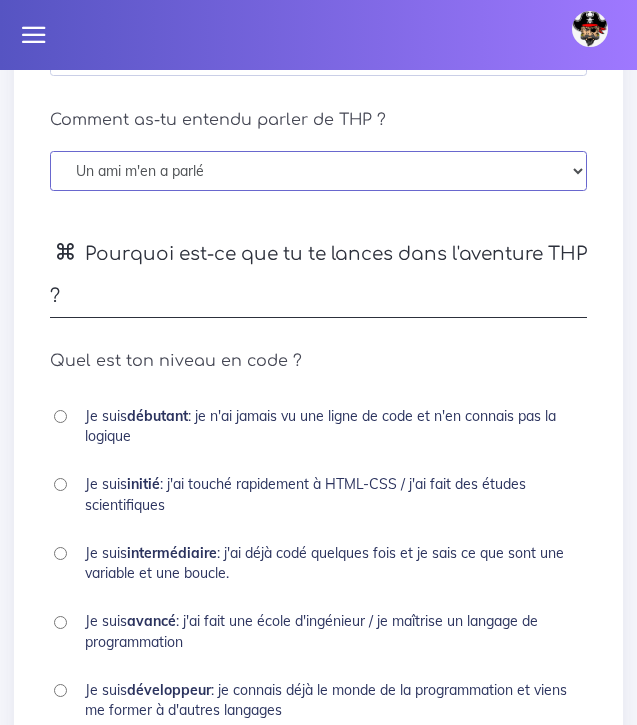 scroll, scrollTop: 1309, scrollLeft: 0, axis: vertical 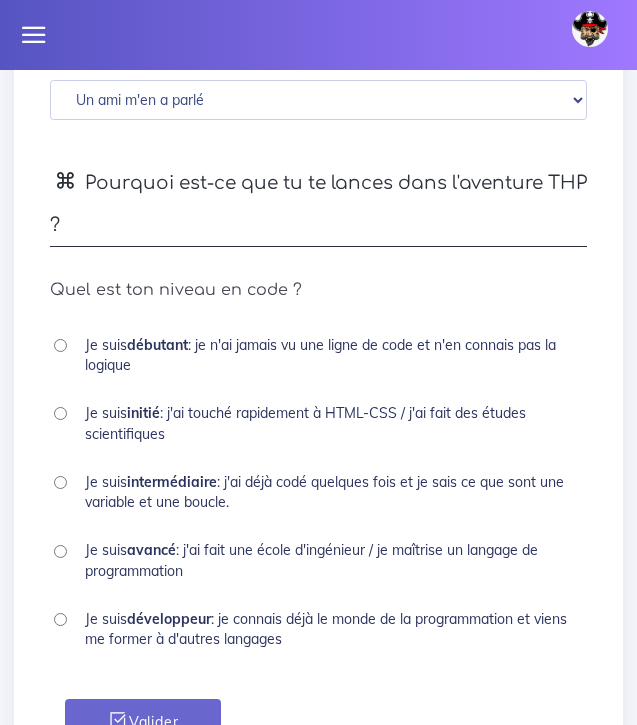 click on "Je suis
débutant
: je n'ai jamais vu une ligne de code et n'en connais pas la logique" at bounding box center [318, 359] 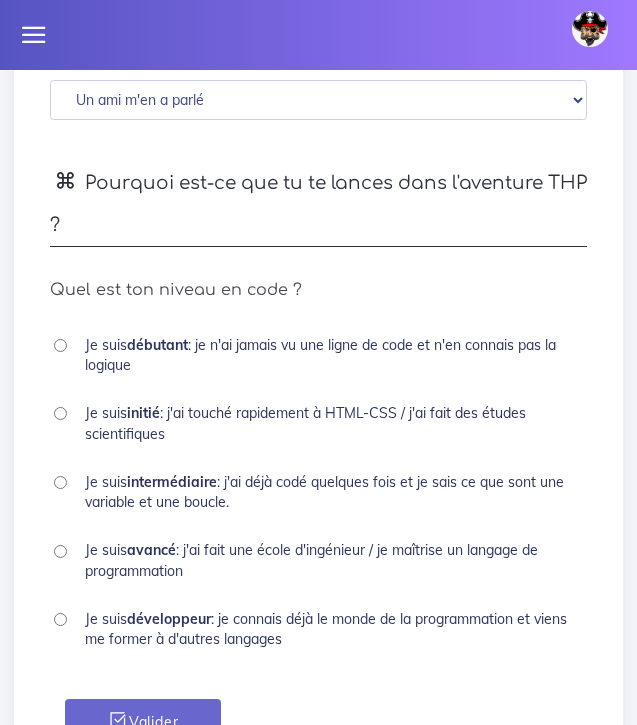 click on "Je suis
débutant
: je n'ai jamais vu une ligne de code et n'en connais pas la logique" at bounding box center [318, 359] 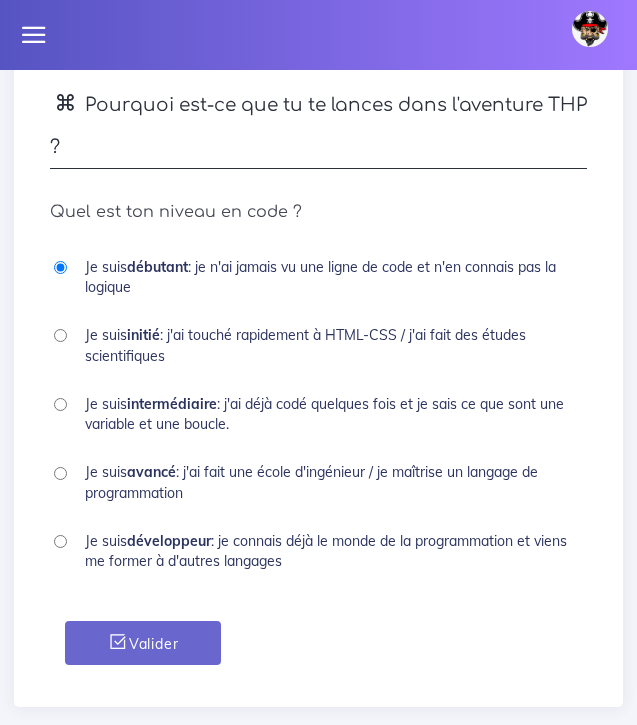 scroll, scrollTop: 1400, scrollLeft: 0, axis: vertical 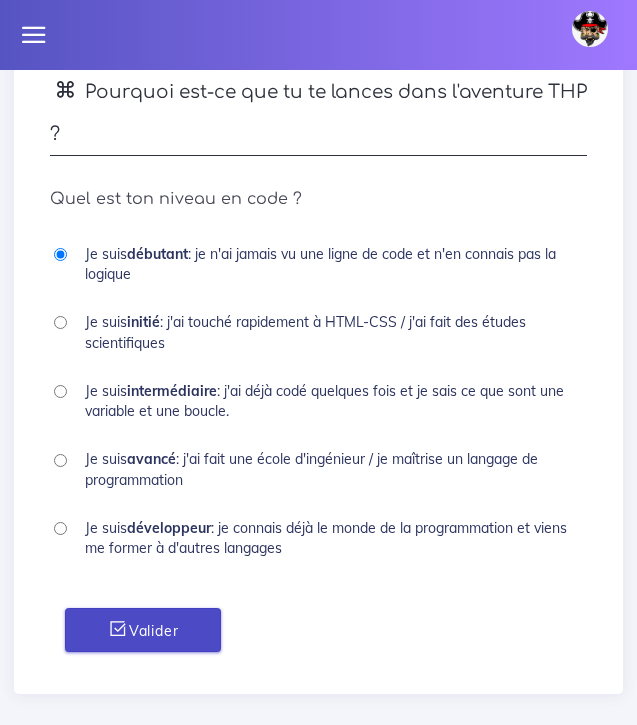click on "Valider" at bounding box center [143, 630] 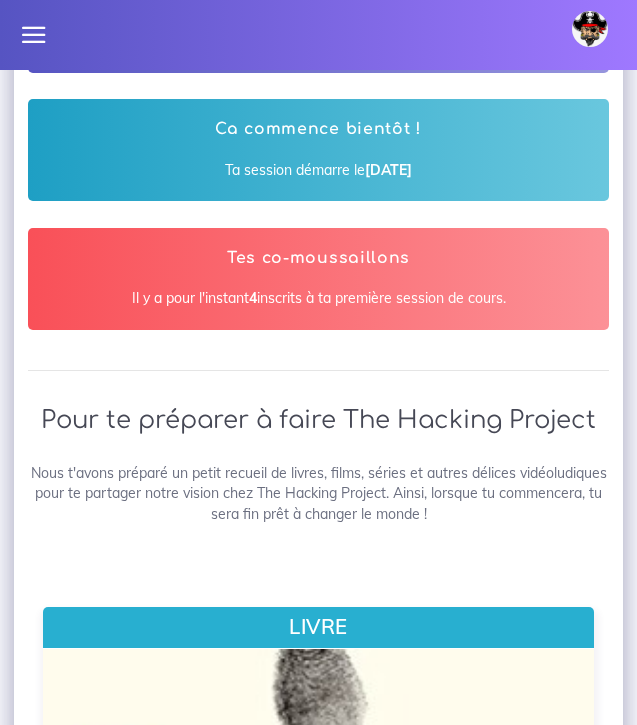 scroll, scrollTop: 472, scrollLeft: 0, axis: vertical 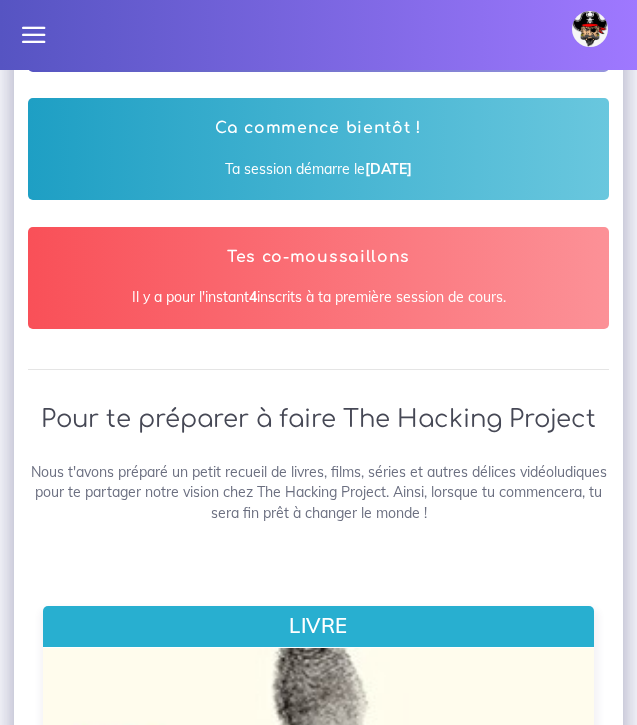 drag, startPoint x: 147, startPoint y: 294, endPoint x: 456, endPoint y: 309, distance: 309.36386 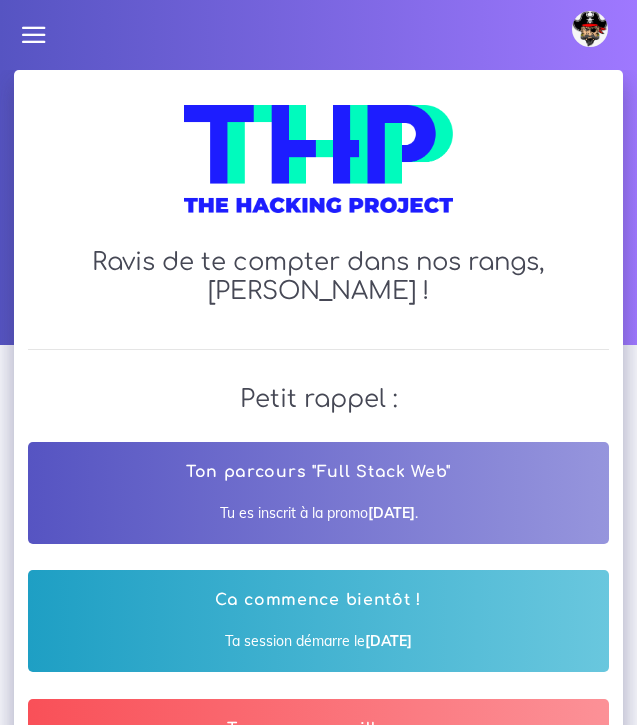 scroll, scrollTop: 0, scrollLeft: 0, axis: both 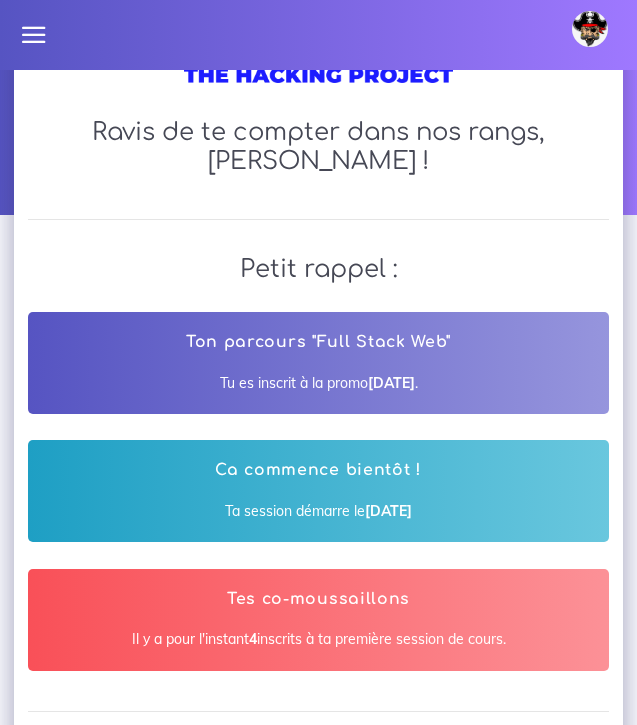 click on "johanna
Éditer profil
Lier son compte
Zone à risques
Déconnexion" at bounding box center [318, 35] 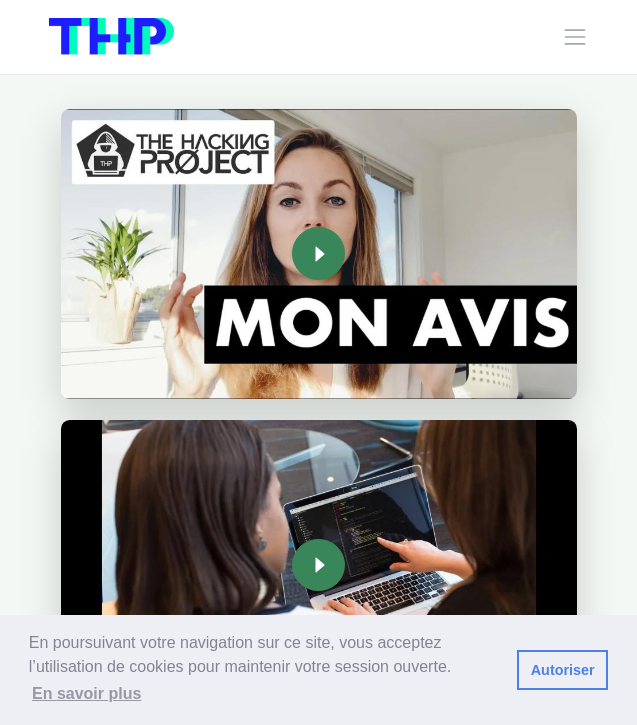scroll, scrollTop: 1935, scrollLeft: 0, axis: vertical 